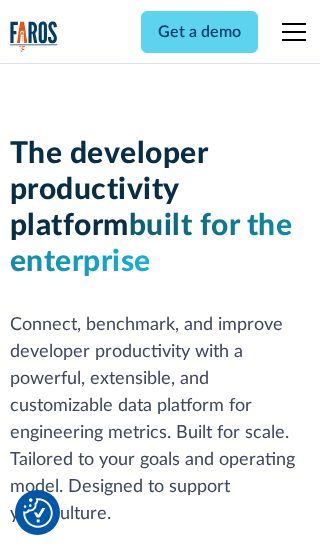 scroll, scrollTop: 0, scrollLeft: 0, axis: both 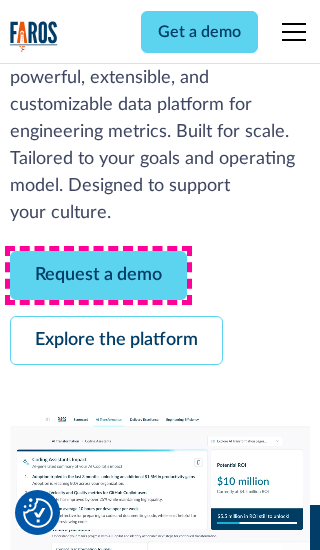 click on "Request a demo" at bounding box center [98, 275] 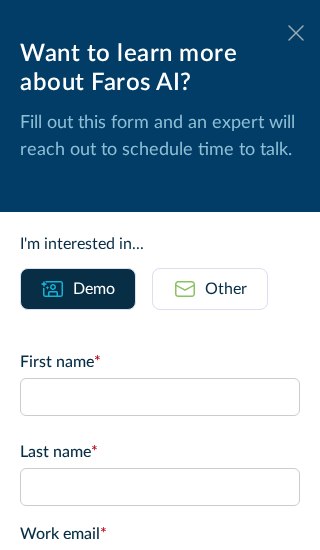 click 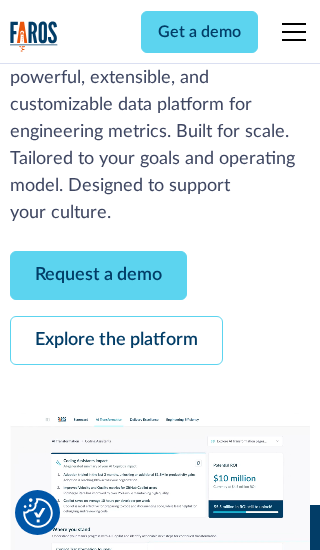 scroll, scrollTop: 366, scrollLeft: 0, axis: vertical 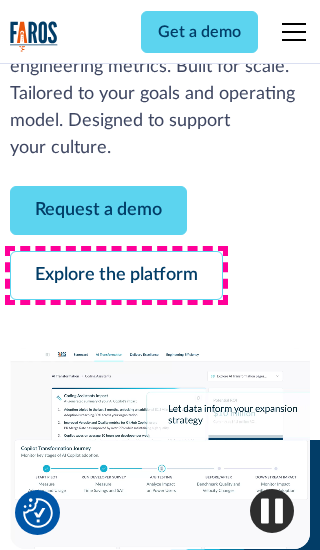 click on "Explore the platform" at bounding box center [116, 275] 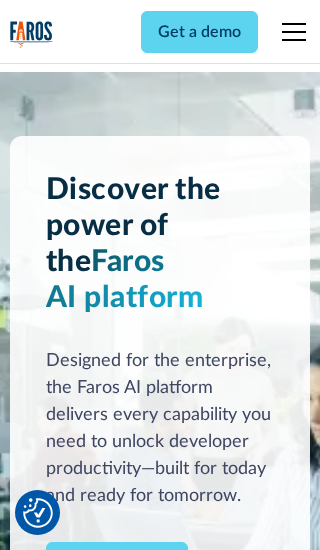 scroll, scrollTop: 0, scrollLeft: 0, axis: both 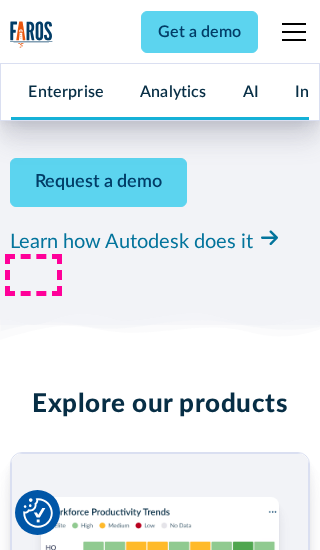 click on "Pricing" at bounding box center (34, 2462) 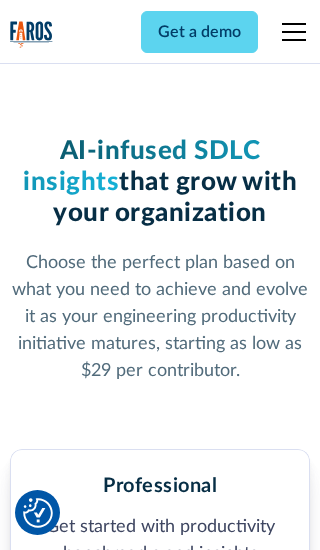 scroll, scrollTop: 0, scrollLeft: 0, axis: both 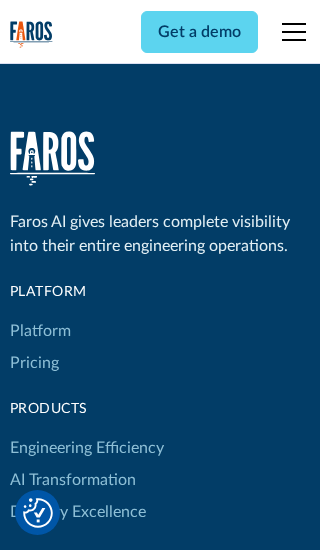 click on "Platform" at bounding box center [40, 331] 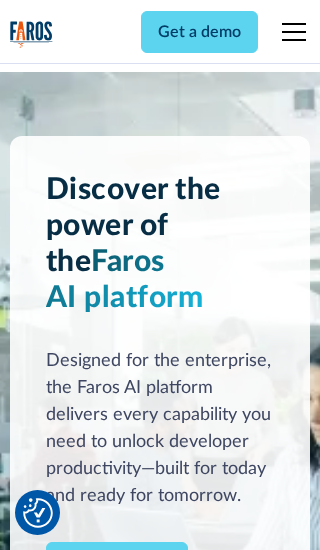 scroll, scrollTop: 0, scrollLeft: 0, axis: both 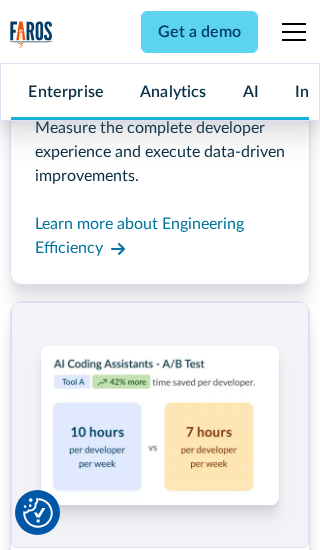 click on "Coding Assistant Impact" at bounding box center (95, 2431) 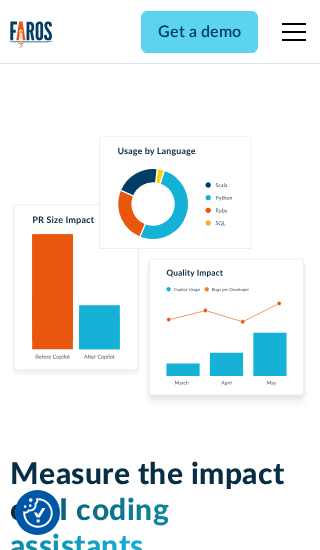 scroll, scrollTop: 0, scrollLeft: 0, axis: both 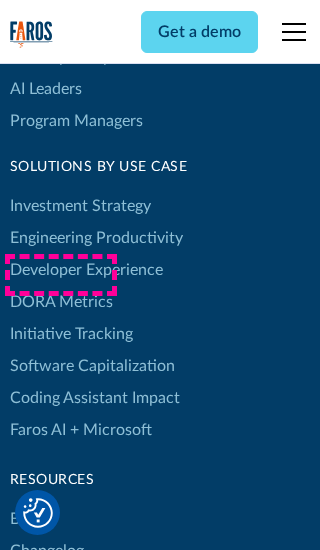 click on "DORA Metrics" at bounding box center [61, 302] 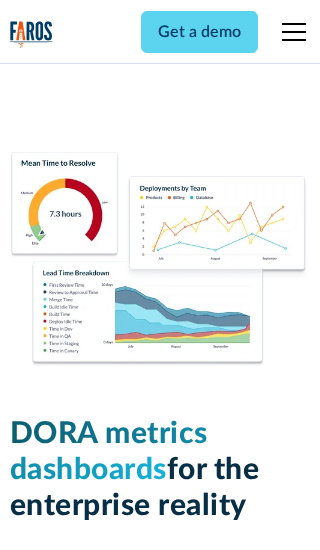 scroll, scrollTop: 0, scrollLeft: 0, axis: both 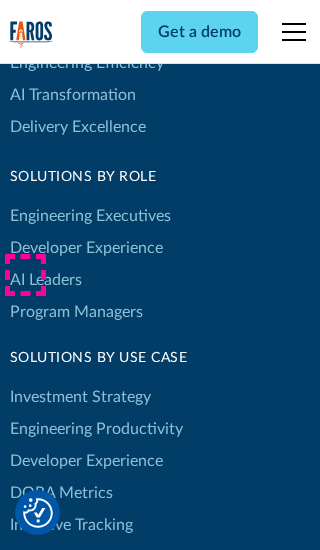 click on "Blog" at bounding box center (25, 710) 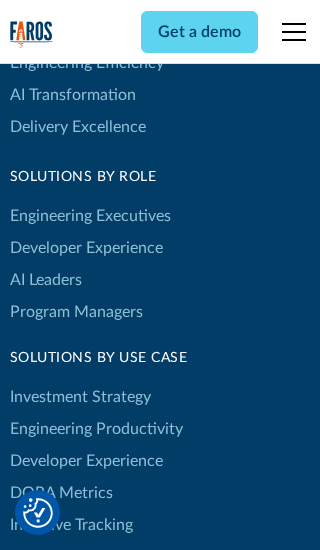 scroll, scrollTop: 8764, scrollLeft: 0, axis: vertical 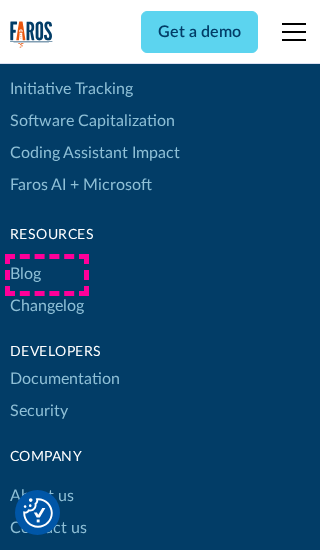click on "Changelog" at bounding box center [47, 306] 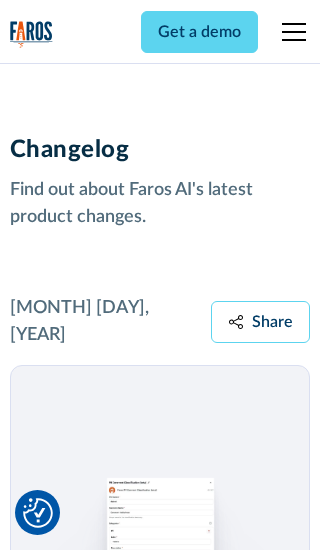scroll, scrollTop: 0, scrollLeft: 0, axis: both 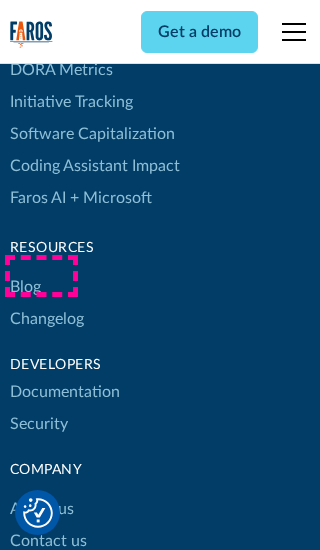 click on "About us" at bounding box center (42, 509) 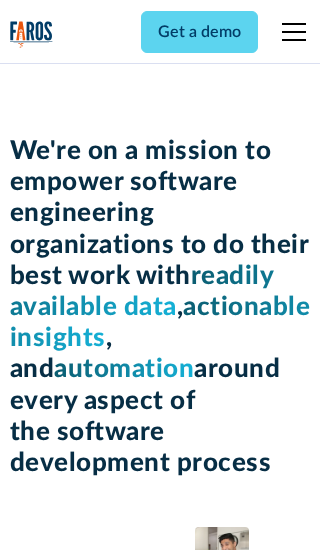 scroll, scrollTop: 0, scrollLeft: 0, axis: both 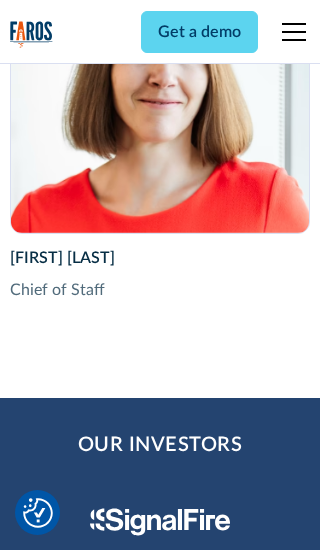 click on "Contact us" at bounding box center [48, 2829] 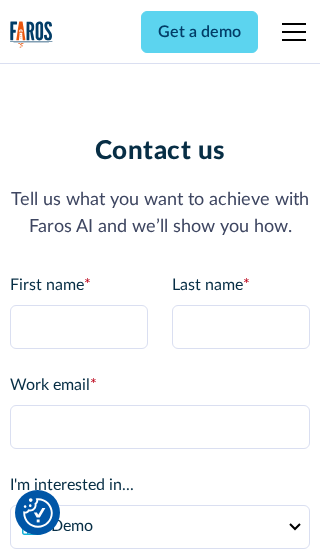 scroll, scrollTop: 0, scrollLeft: 0, axis: both 